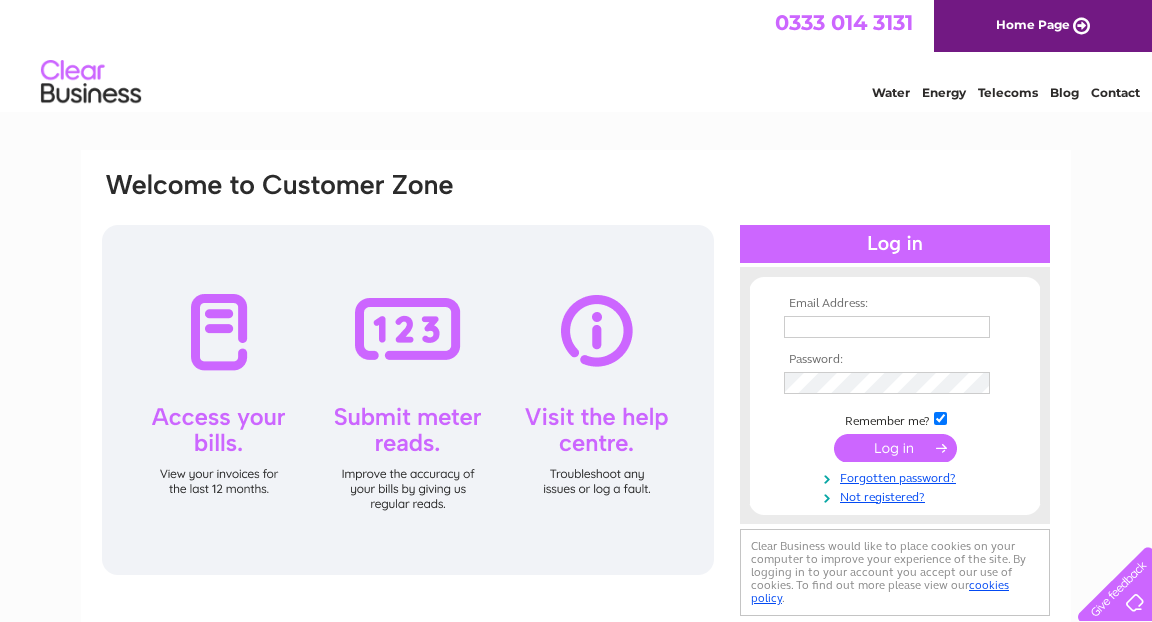 scroll, scrollTop: 0, scrollLeft: 0, axis: both 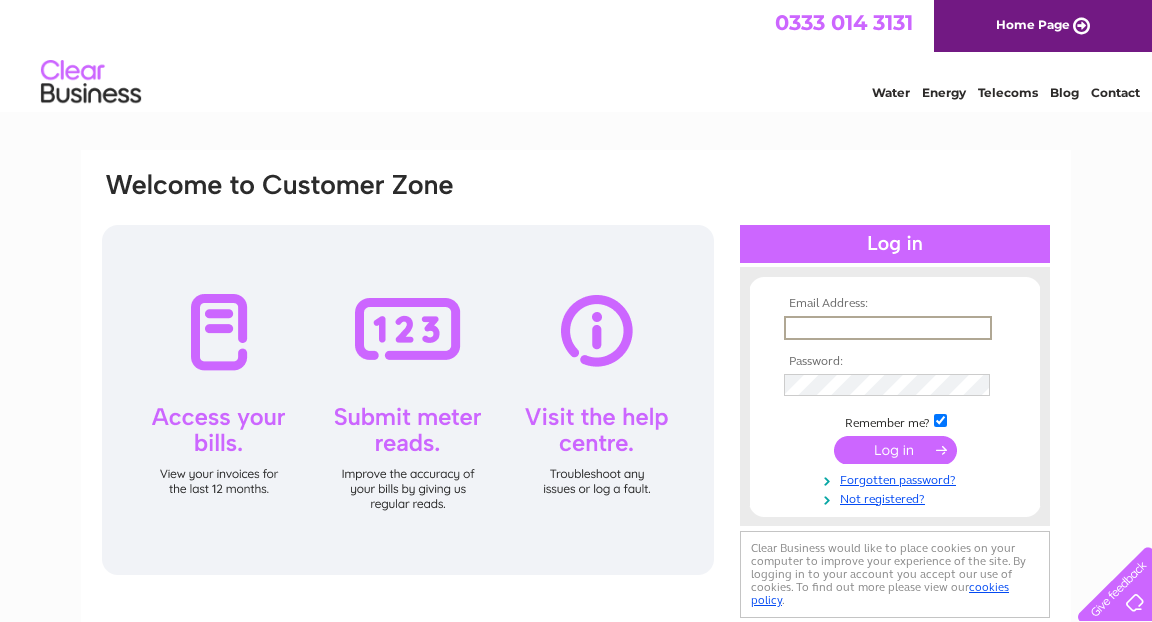 click at bounding box center (888, 328) 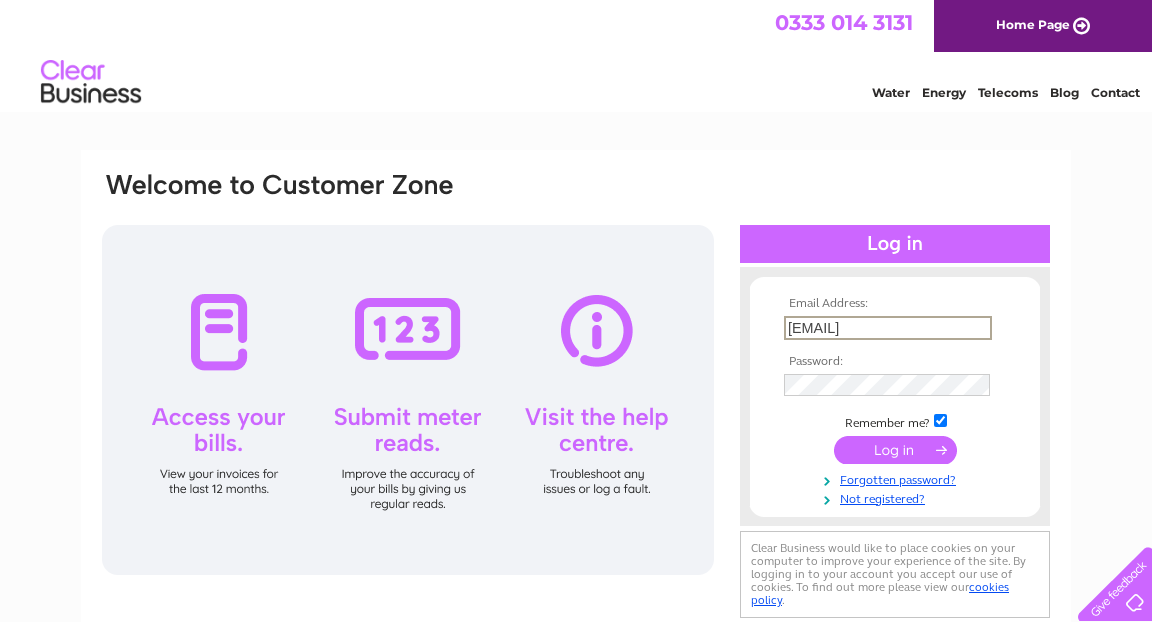 type on "mbmstar@hotmail.com" 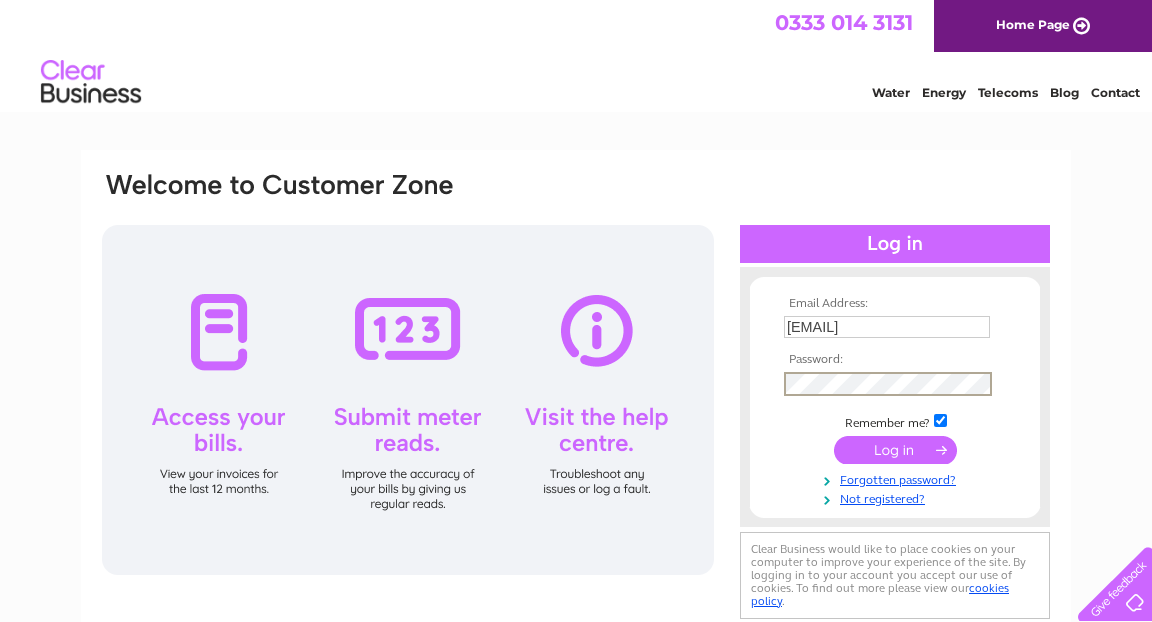click at bounding box center [940, 420] 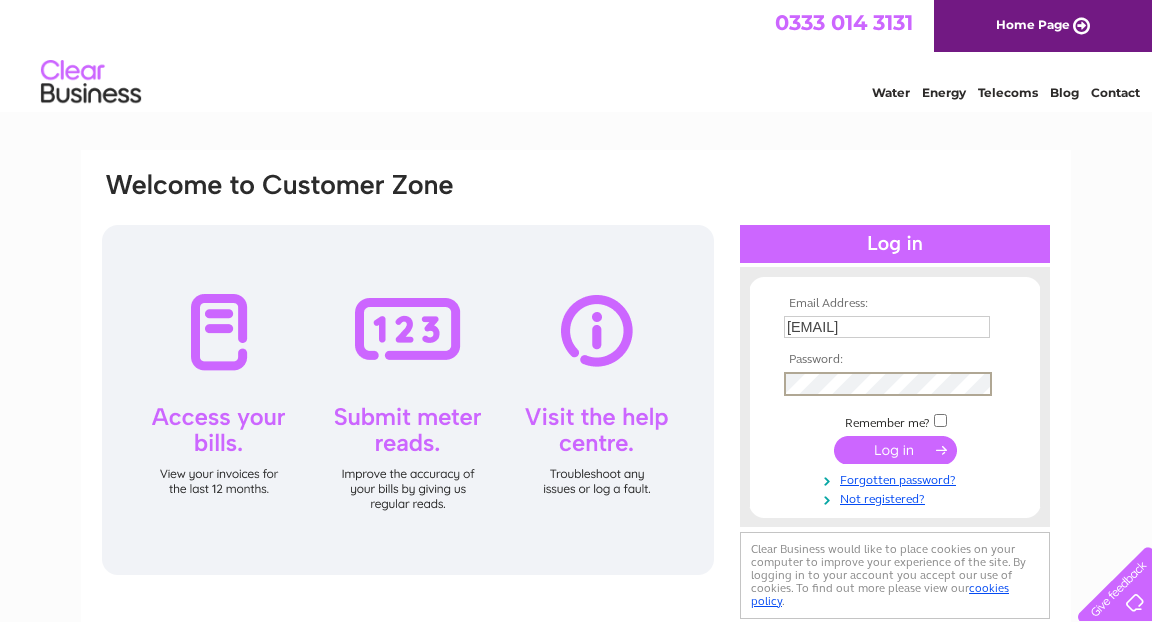 click at bounding box center [895, 450] 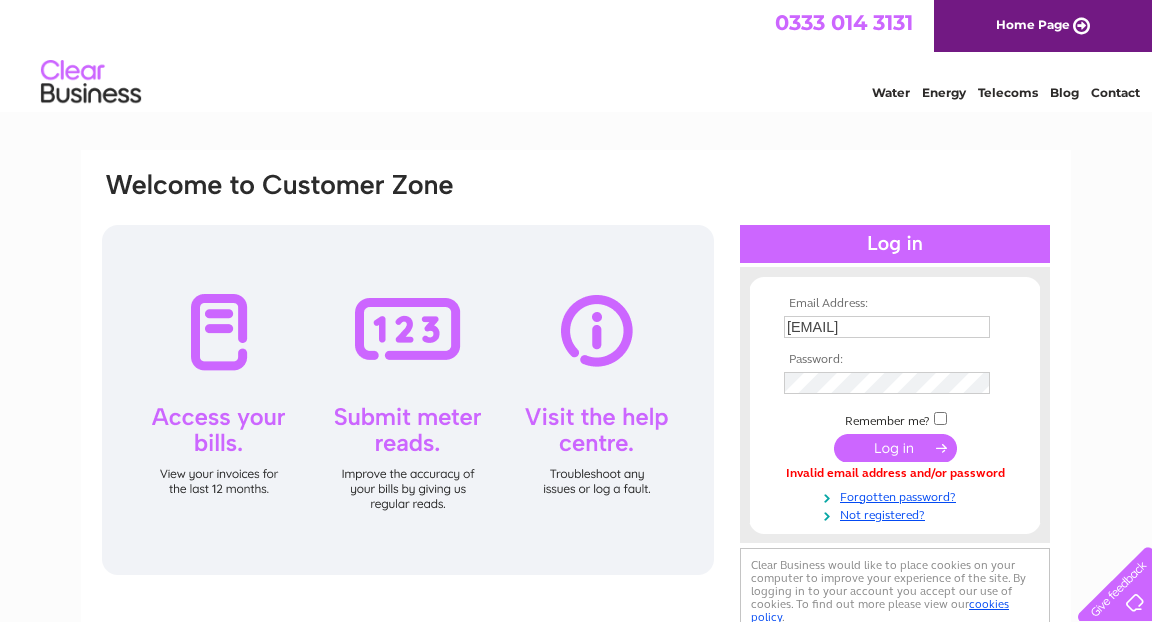 scroll, scrollTop: 0, scrollLeft: 0, axis: both 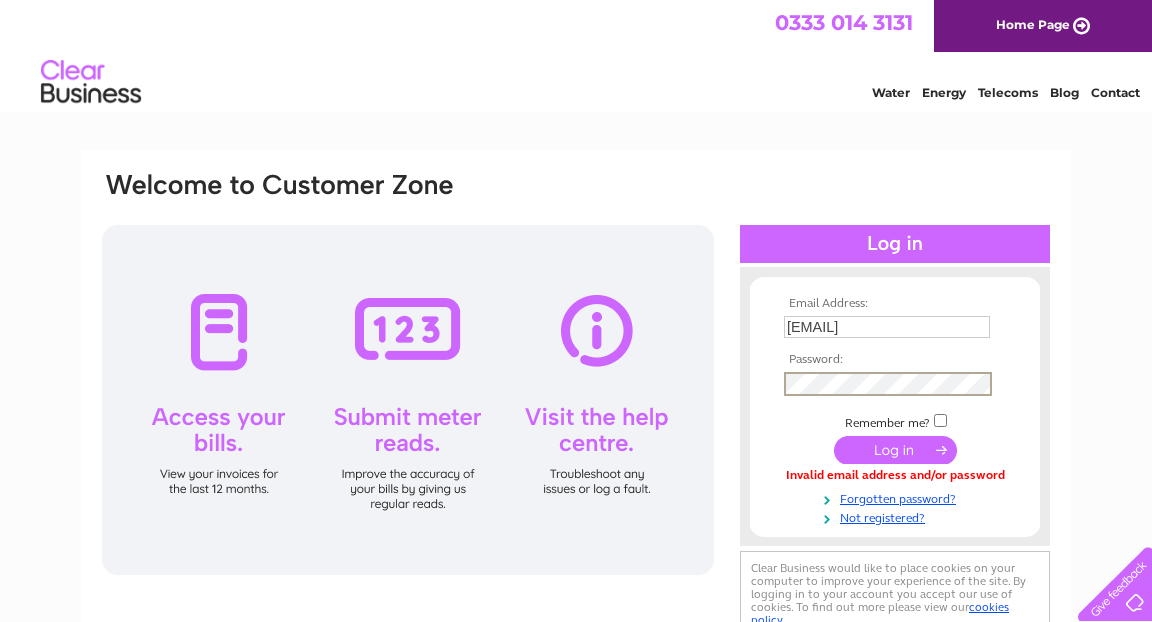 click at bounding box center (895, 450) 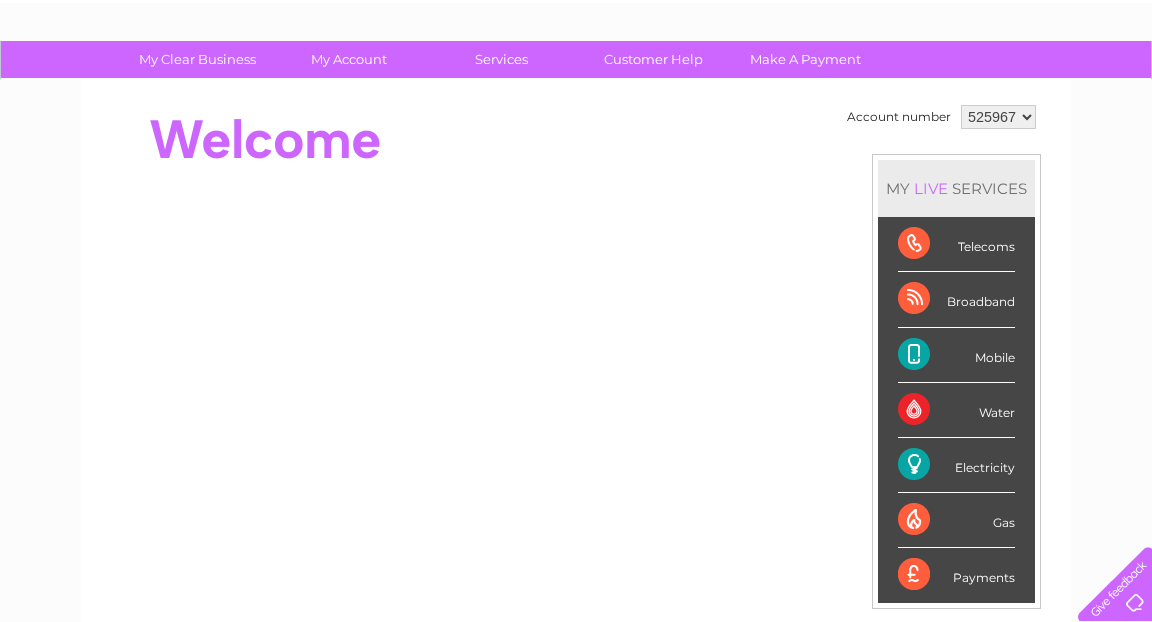 scroll, scrollTop: 103, scrollLeft: 0, axis: vertical 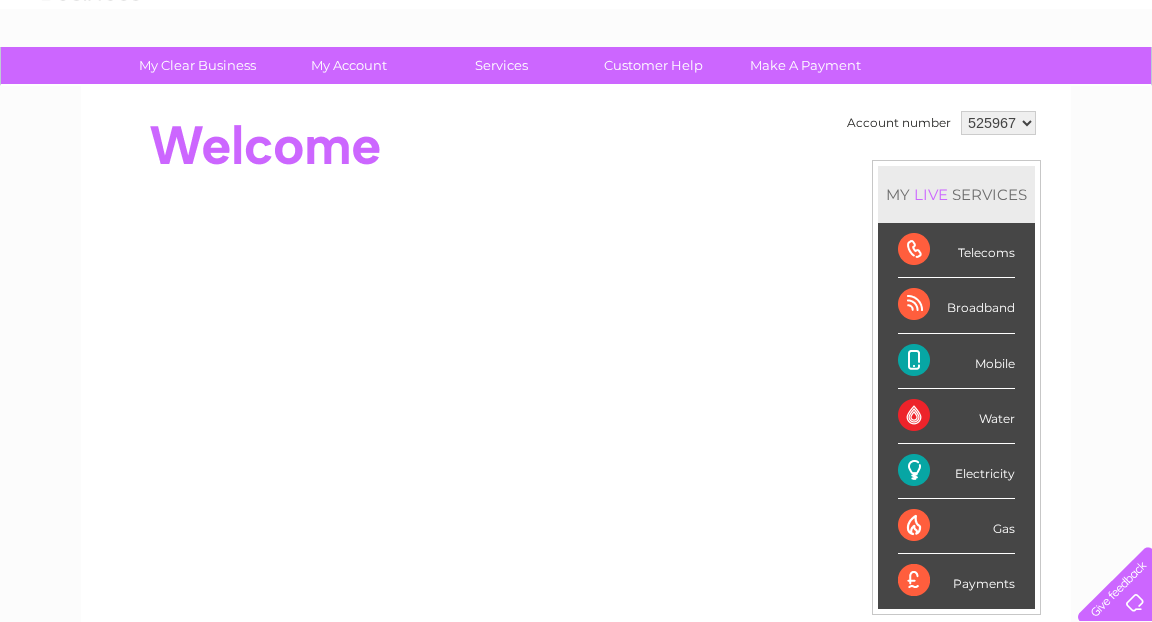 click on "Broadband" at bounding box center [956, 305] 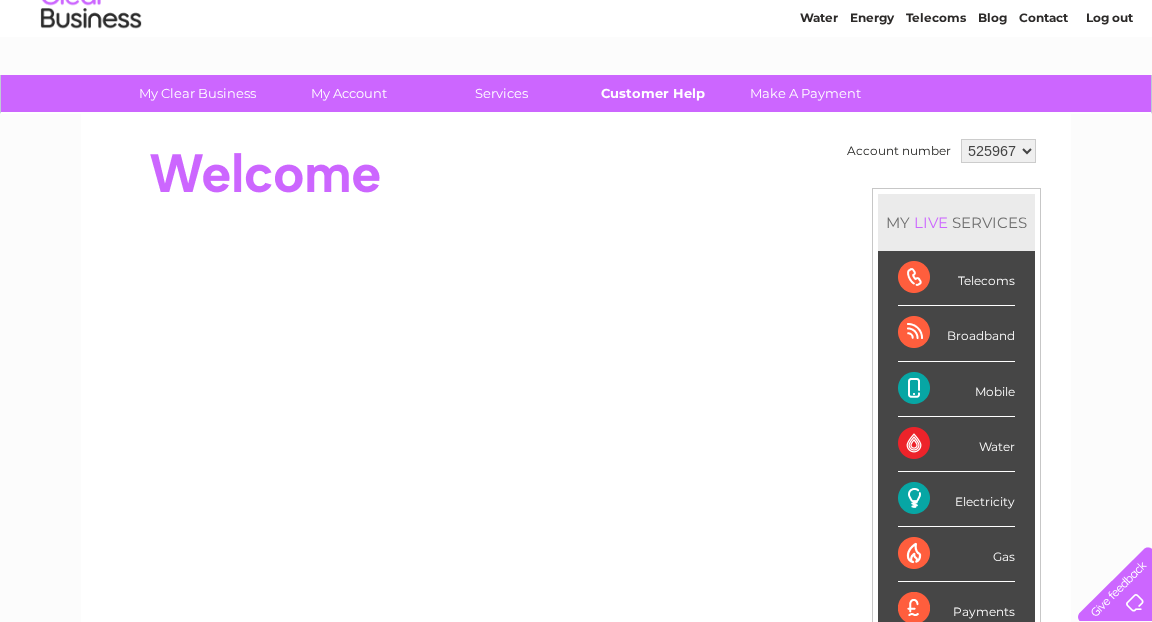 scroll, scrollTop: 64, scrollLeft: 0, axis: vertical 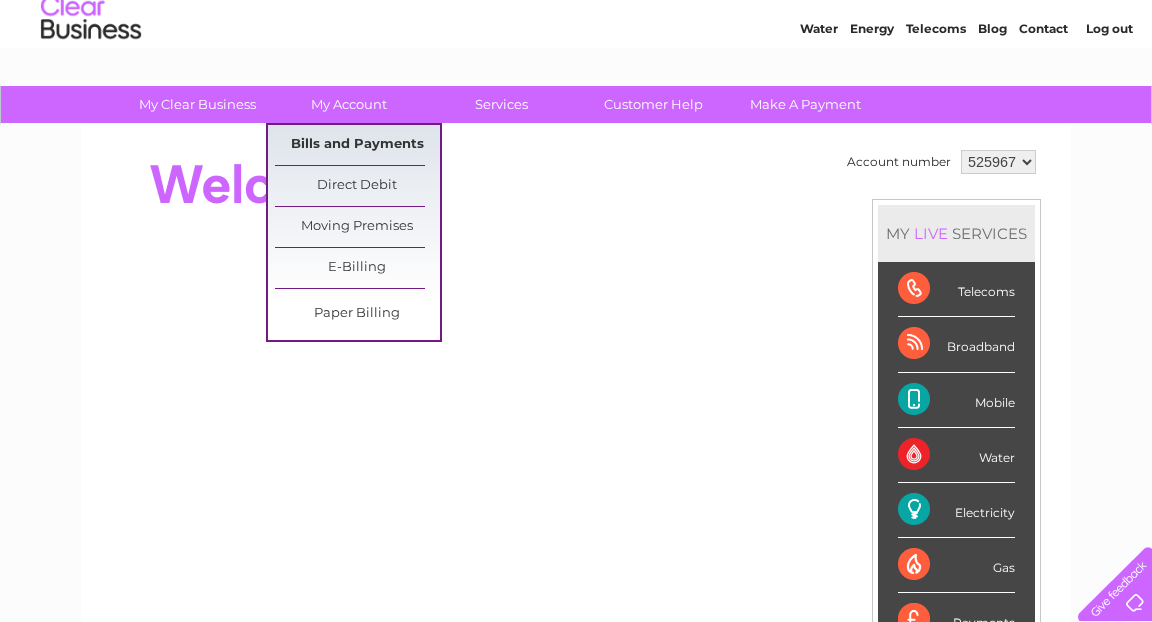 click on "Bills and Payments" at bounding box center (357, 145) 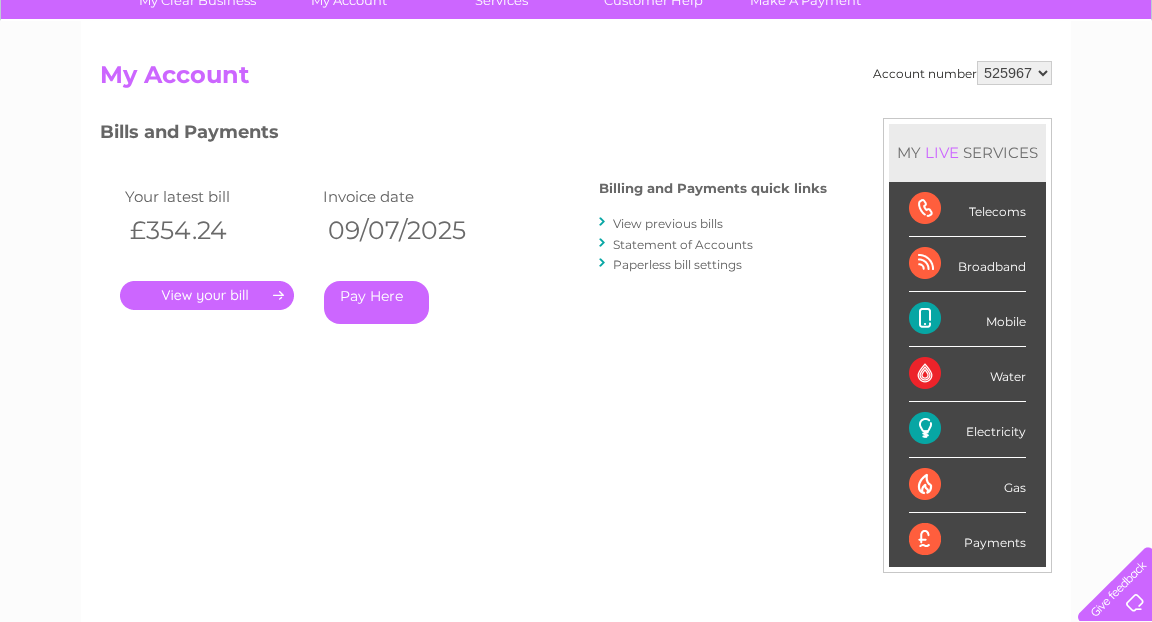 scroll, scrollTop: 169, scrollLeft: 0, axis: vertical 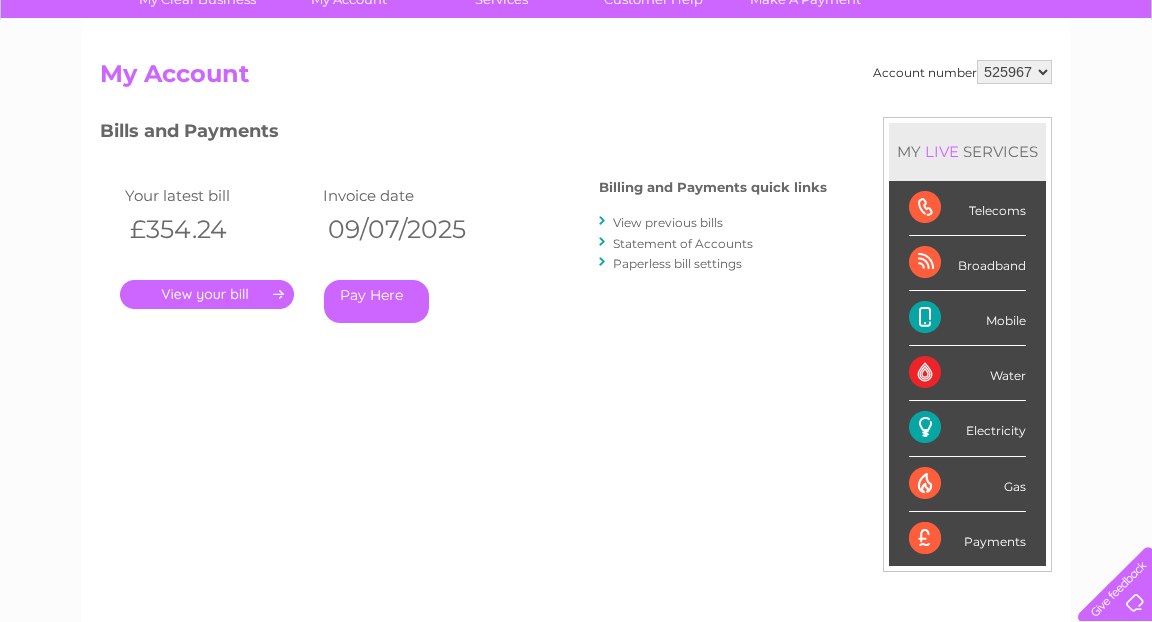 click on "." at bounding box center (207, 294) 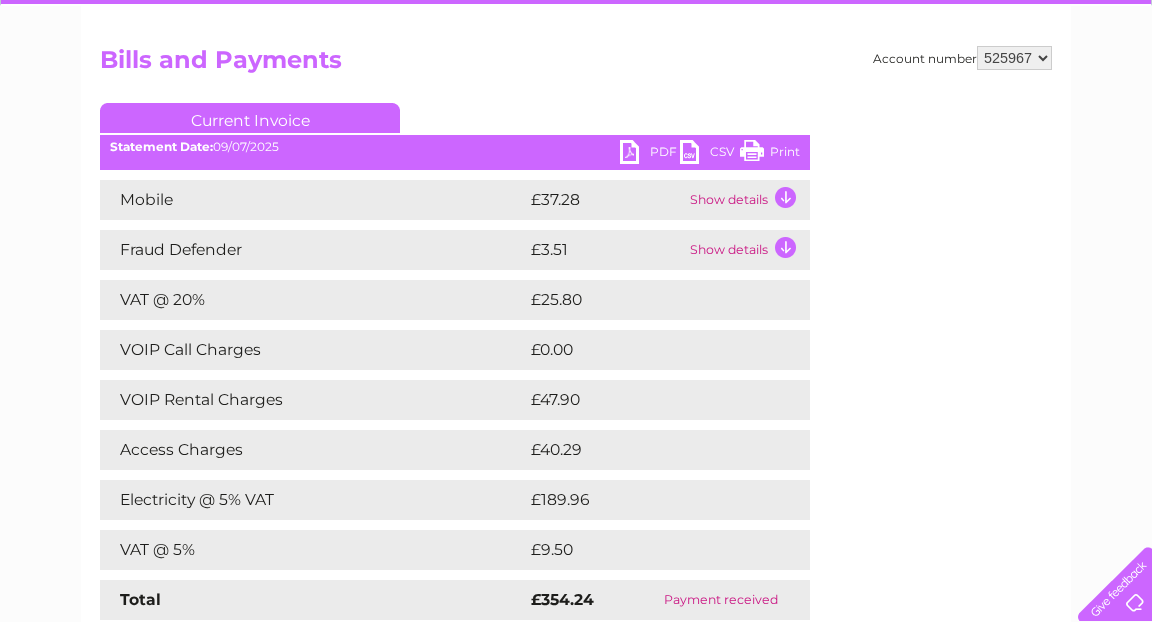 scroll, scrollTop: 181, scrollLeft: 0, axis: vertical 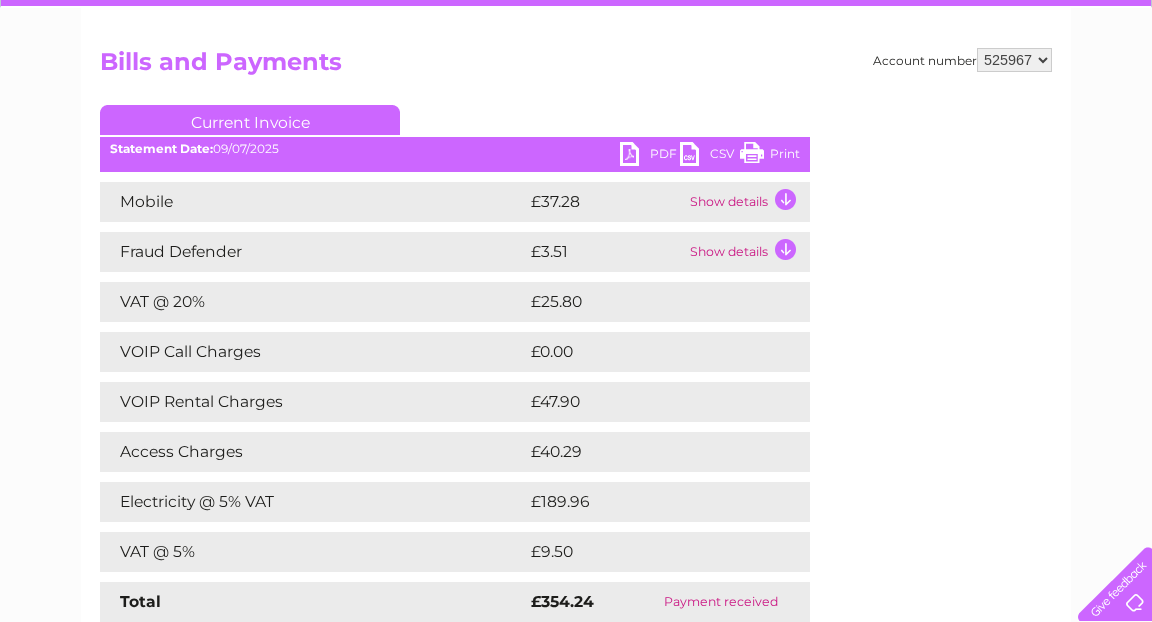 click on "Show details" at bounding box center (747, 252) 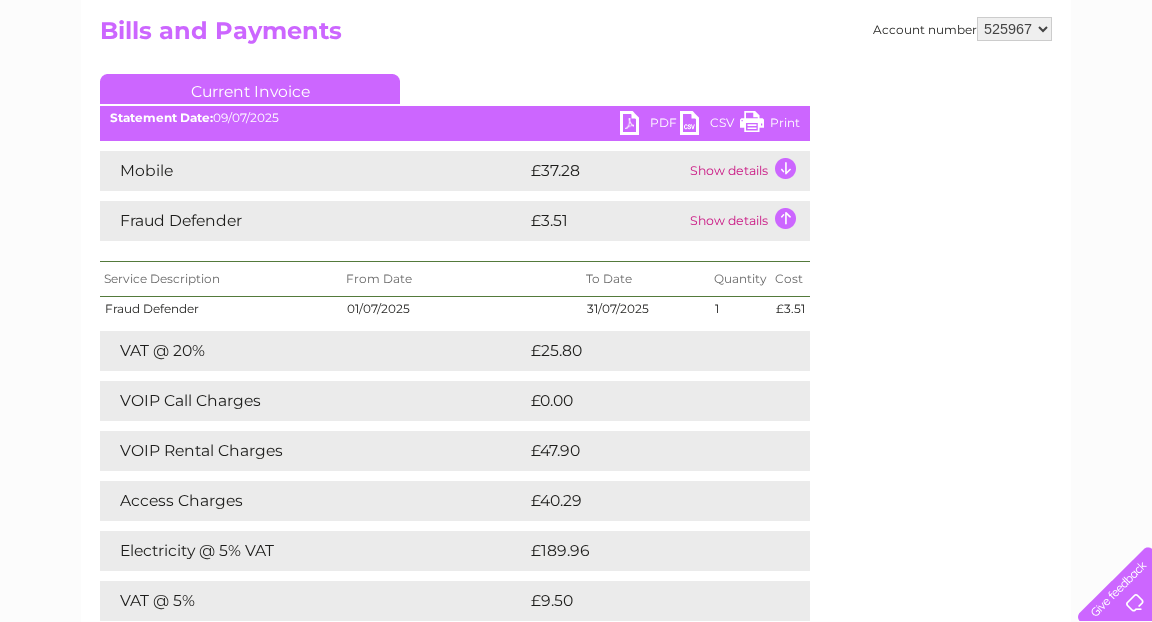 scroll, scrollTop: 215, scrollLeft: 0, axis: vertical 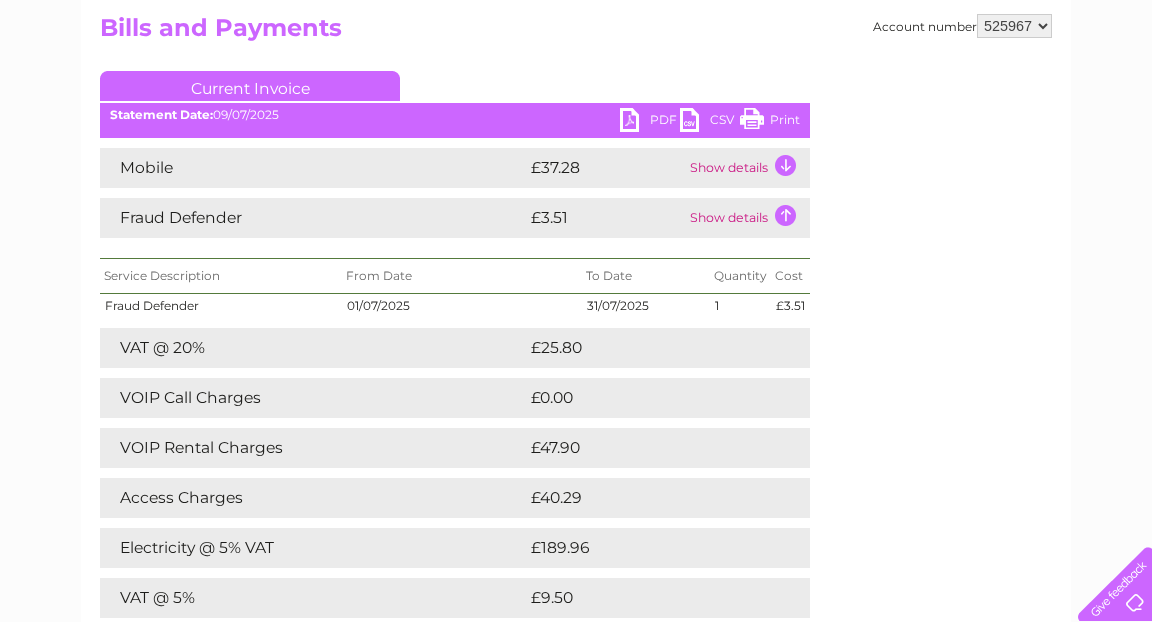 click on "Show details" at bounding box center (747, 168) 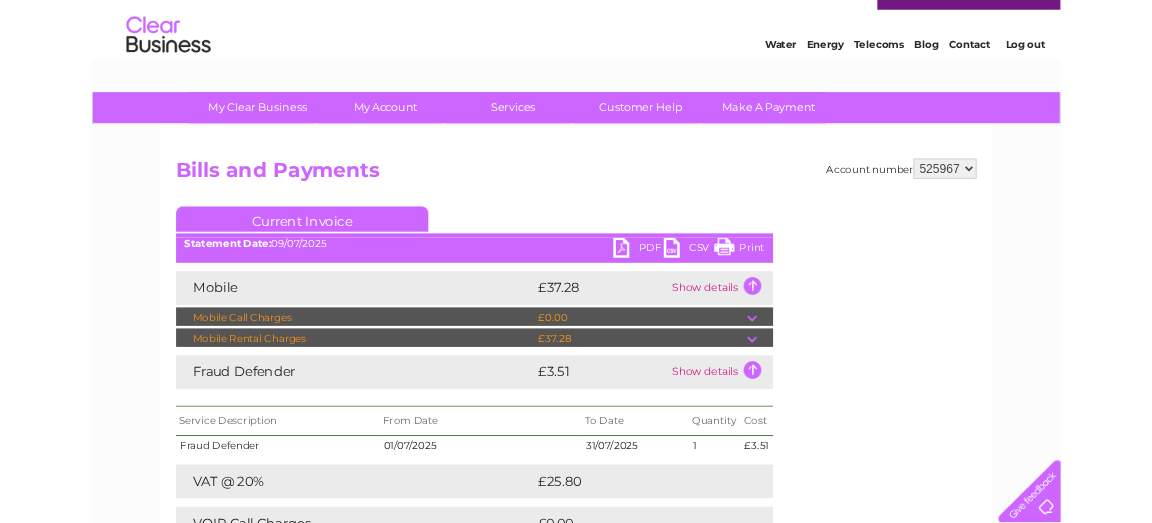scroll, scrollTop: 0, scrollLeft: 0, axis: both 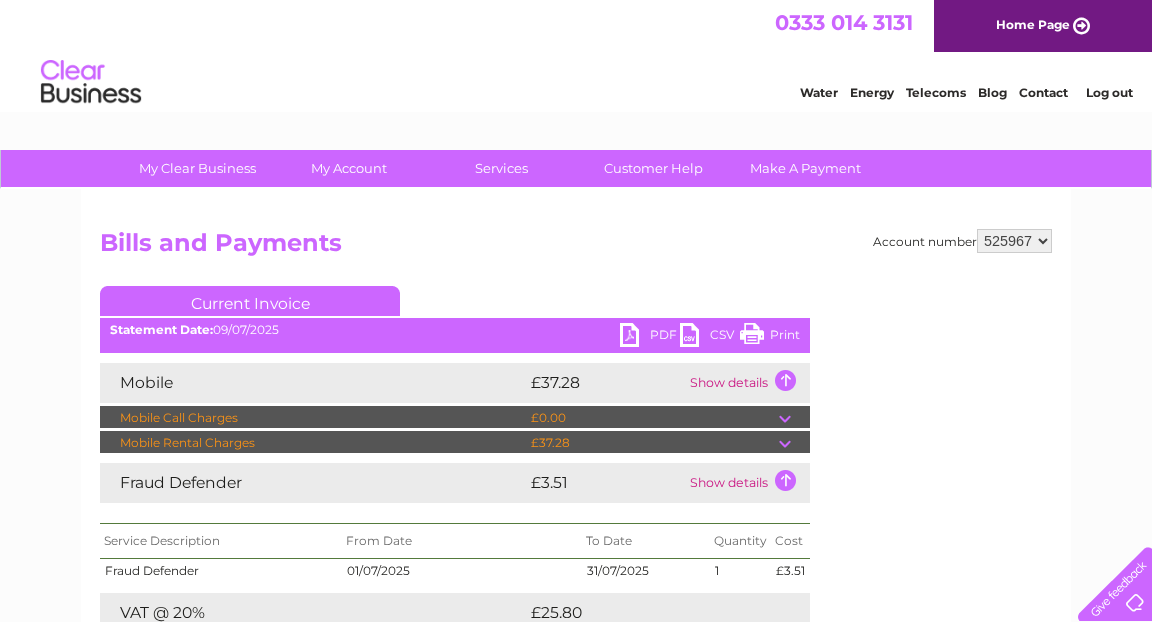click on "PDF" at bounding box center [650, 337] 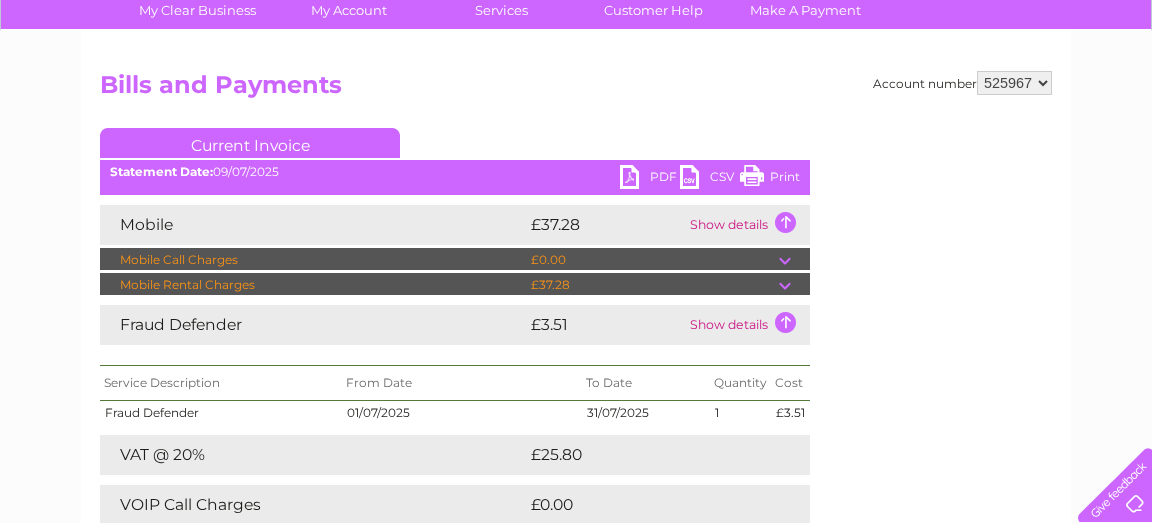 scroll, scrollTop: 0, scrollLeft: 0, axis: both 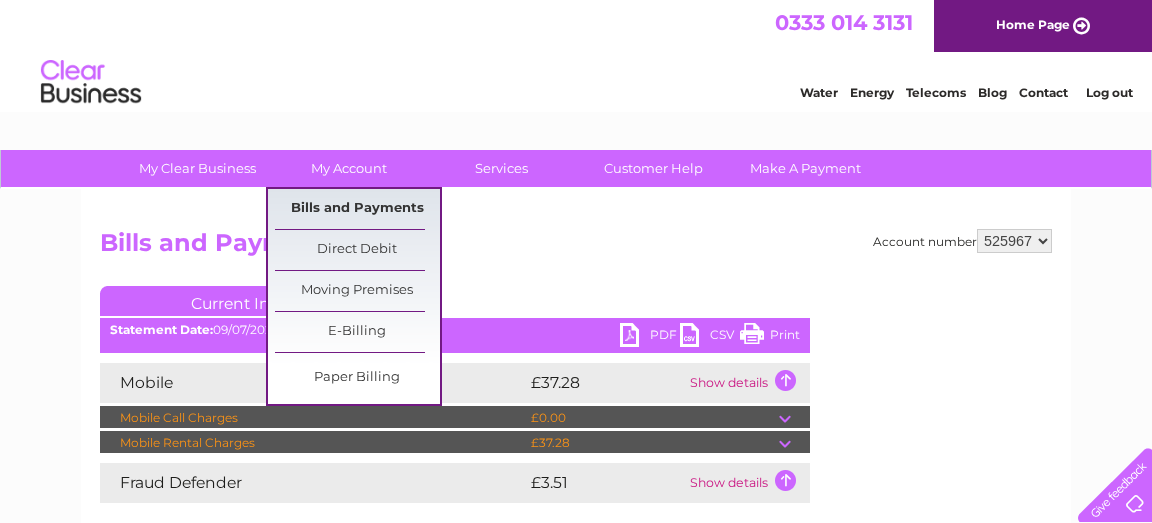 click on "Bills and Payments" at bounding box center (357, 209) 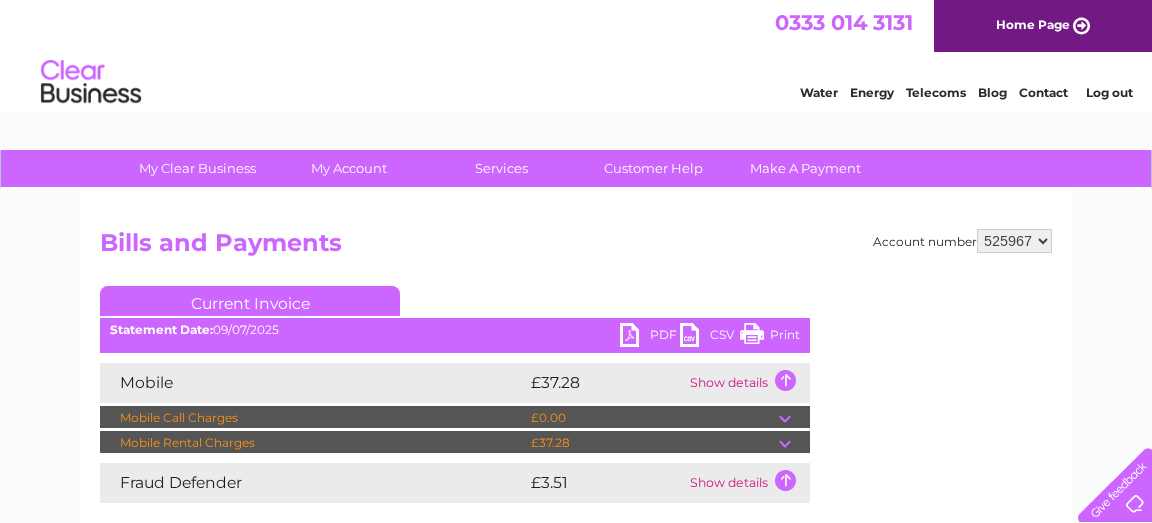 scroll, scrollTop: 149, scrollLeft: 0, axis: vertical 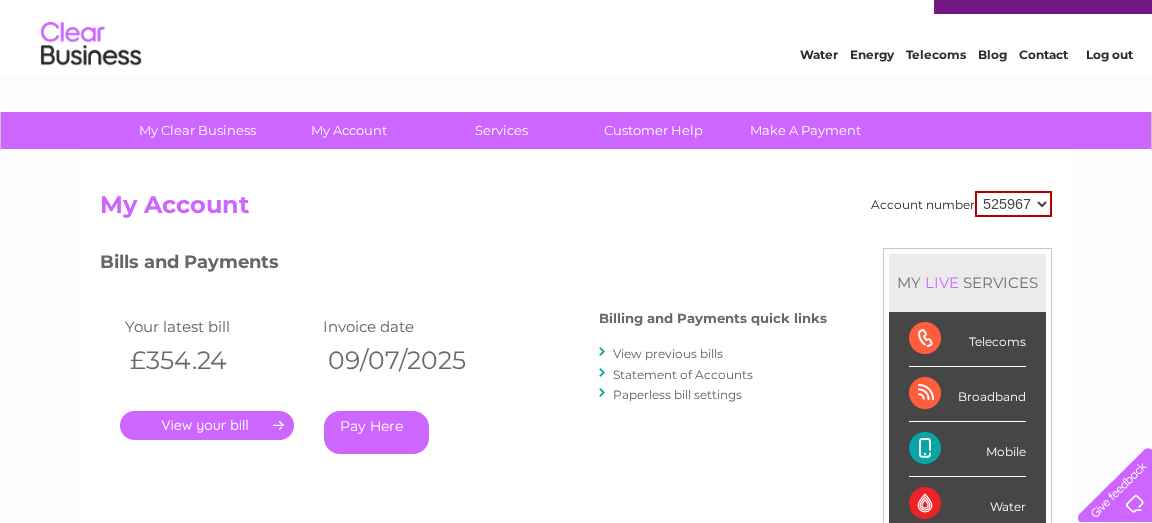 click on "View previous bills" at bounding box center (668, 353) 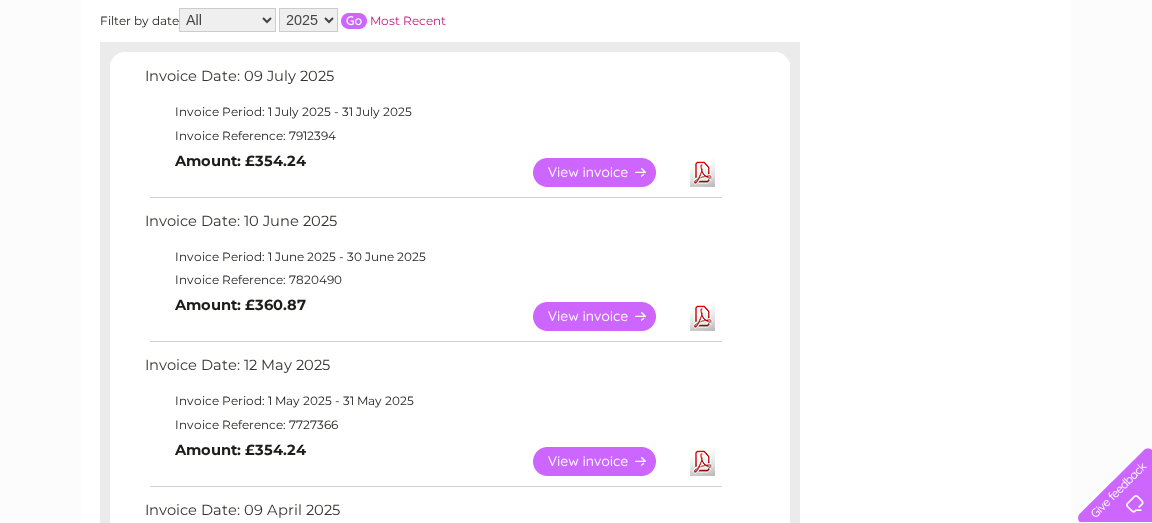 scroll, scrollTop: 301, scrollLeft: 0, axis: vertical 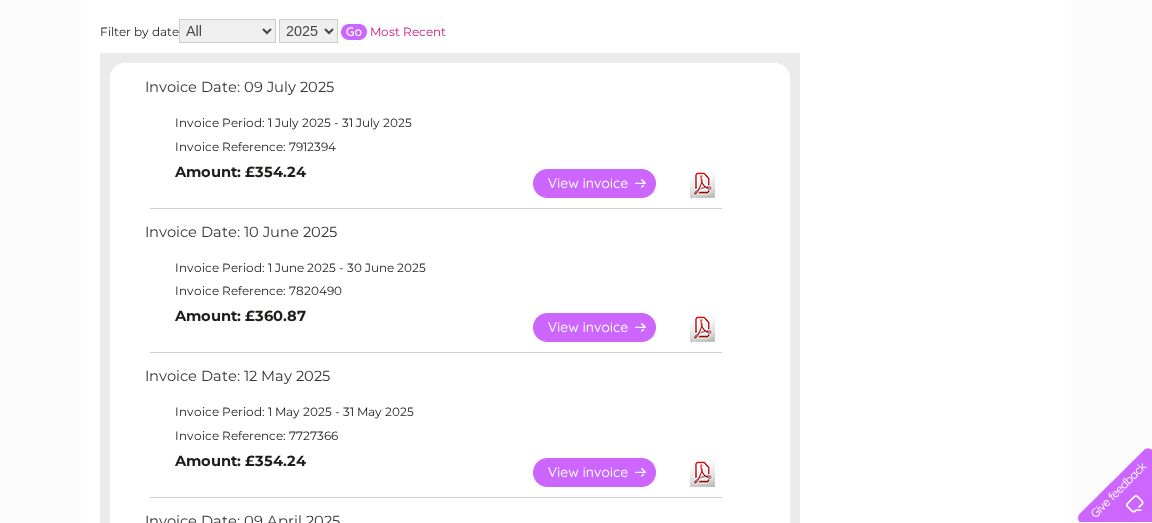 click on "View" at bounding box center (606, 327) 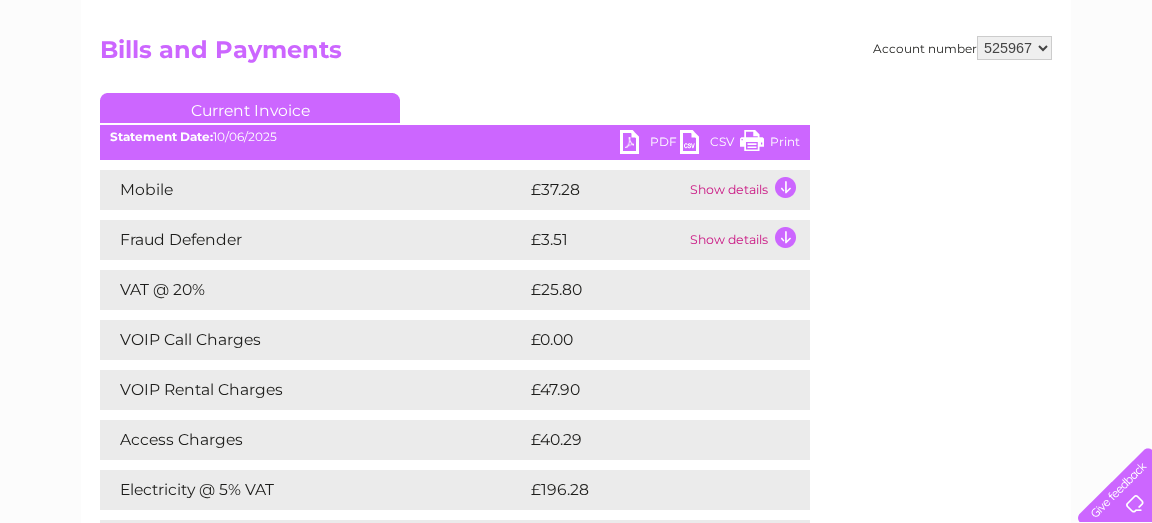 scroll, scrollTop: 202, scrollLeft: 0, axis: vertical 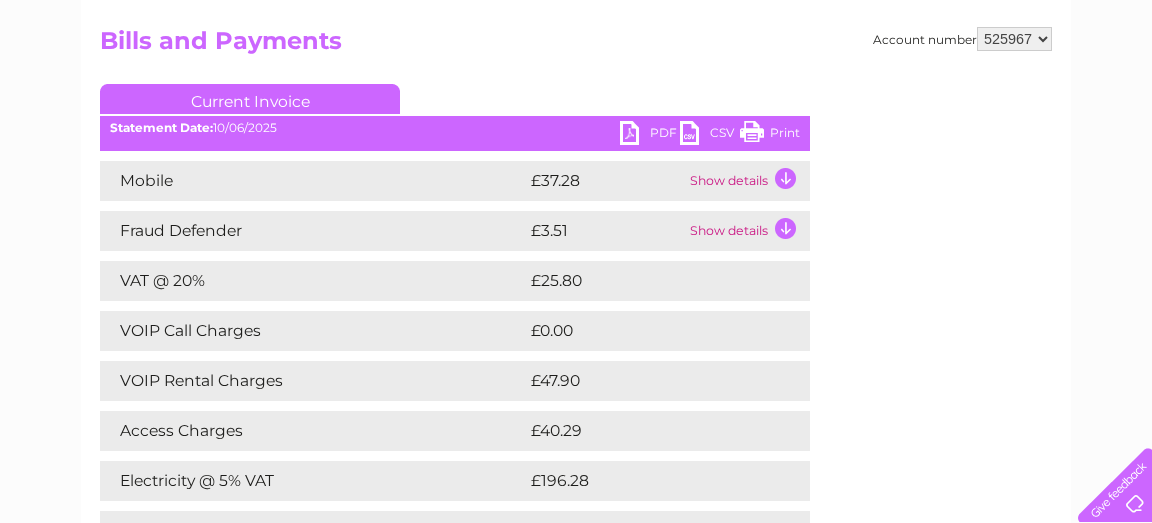 click on "PDF" at bounding box center (650, 135) 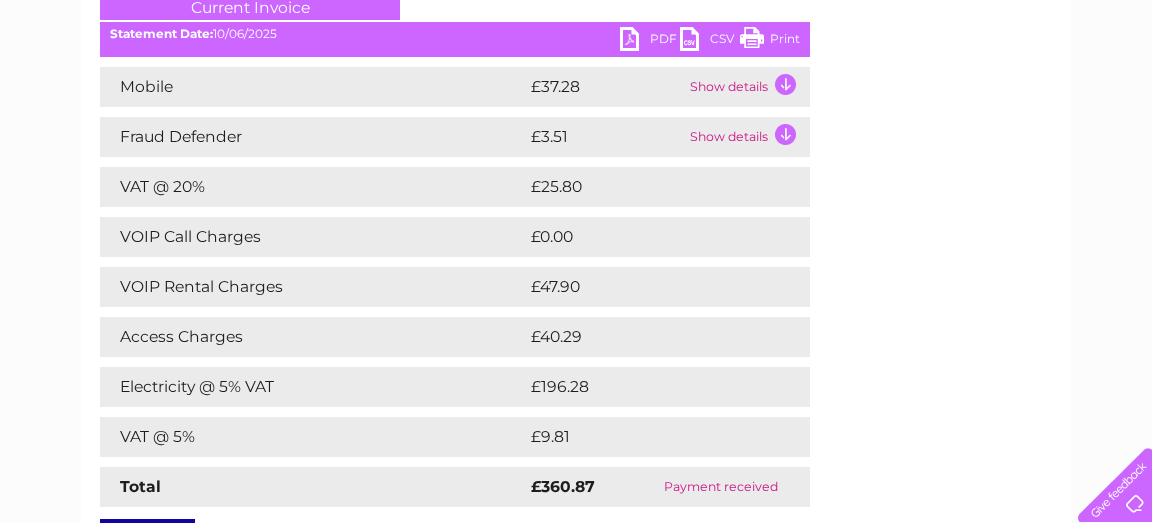 scroll, scrollTop: 0, scrollLeft: 0, axis: both 